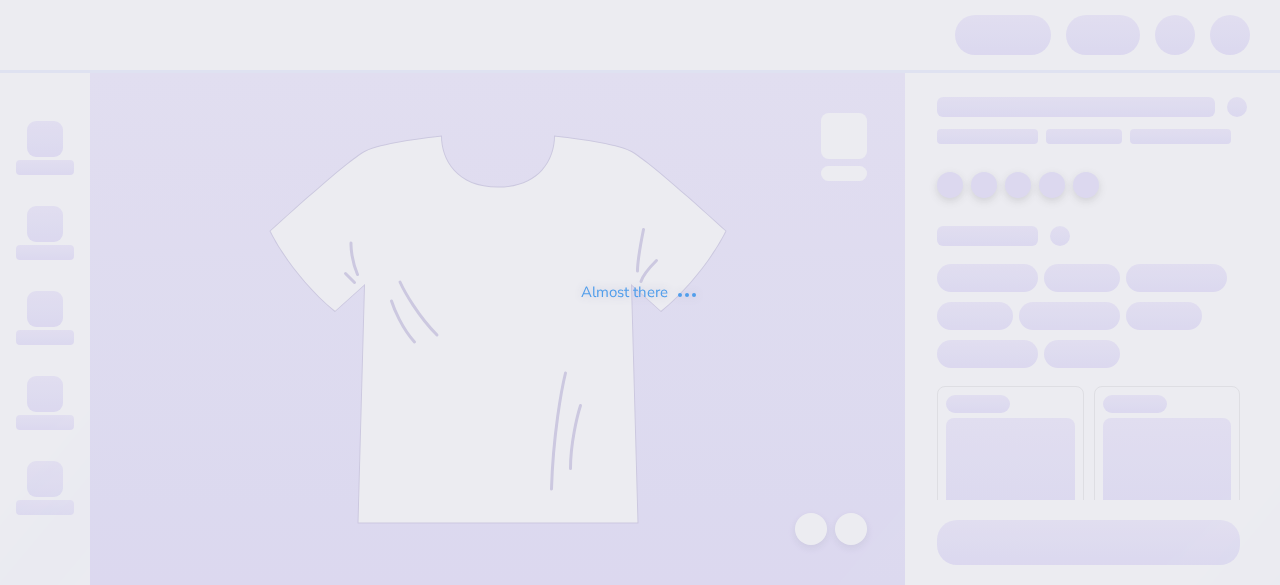 scroll, scrollTop: 0, scrollLeft: 0, axis: both 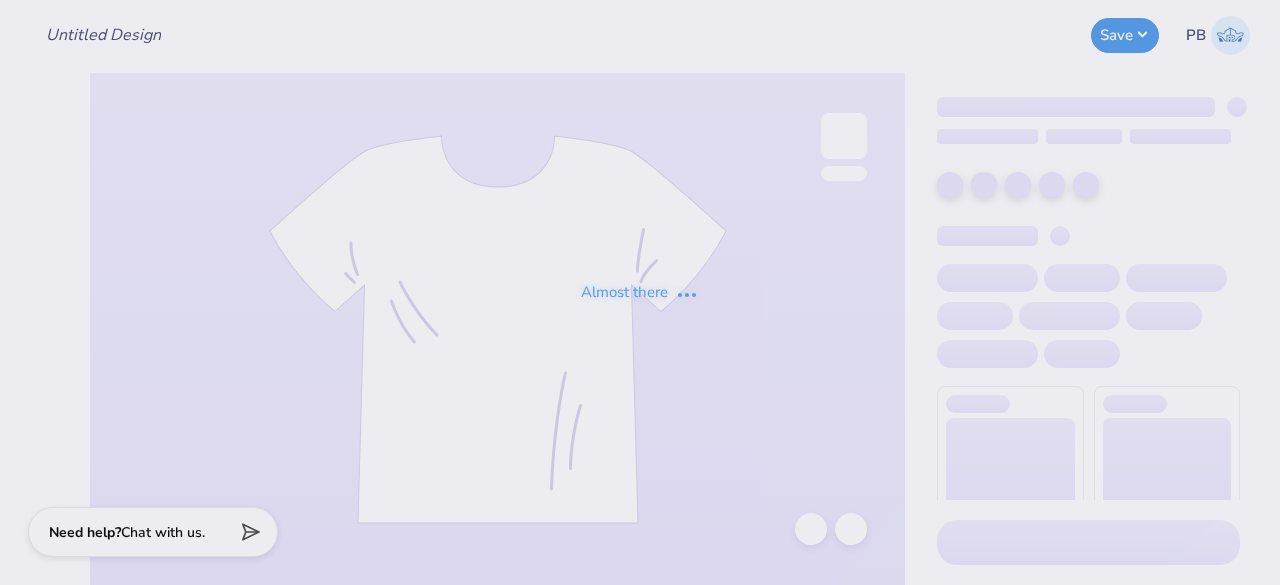 type on "[FIRST] [LAST] : [INSTITUTION]" 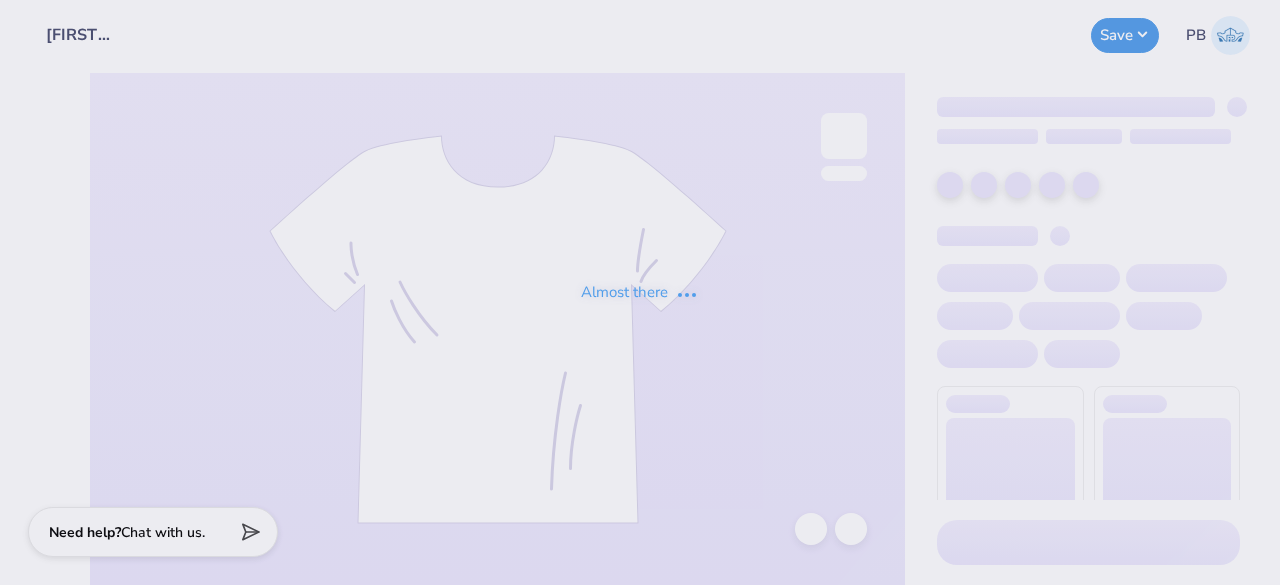 scroll, scrollTop: 0, scrollLeft: 0, axis: both 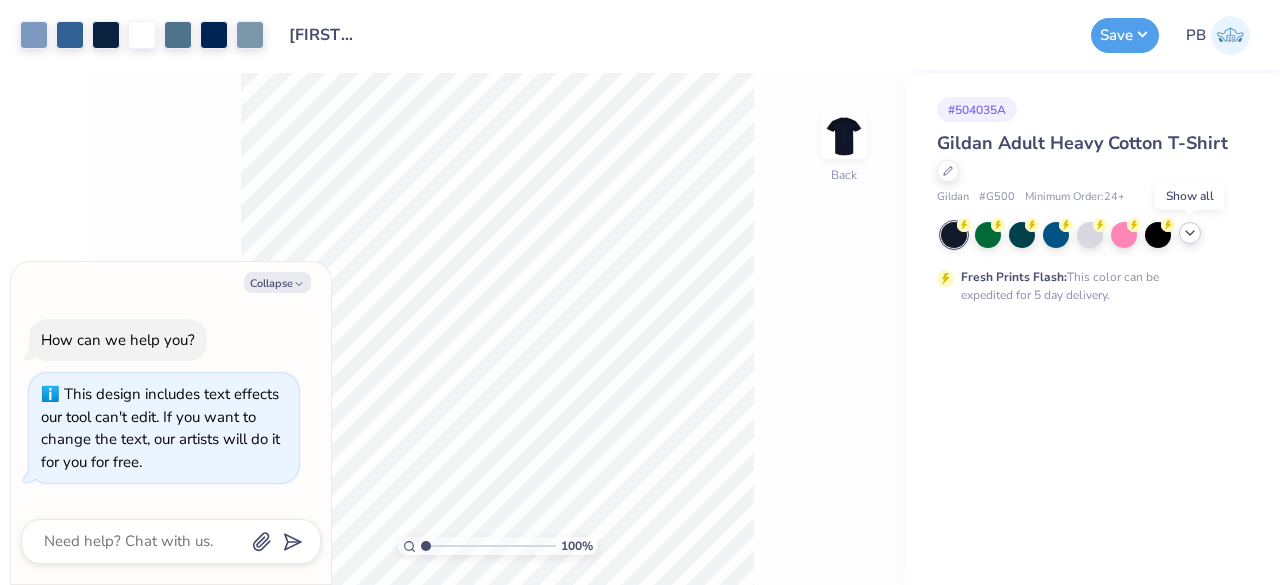 click 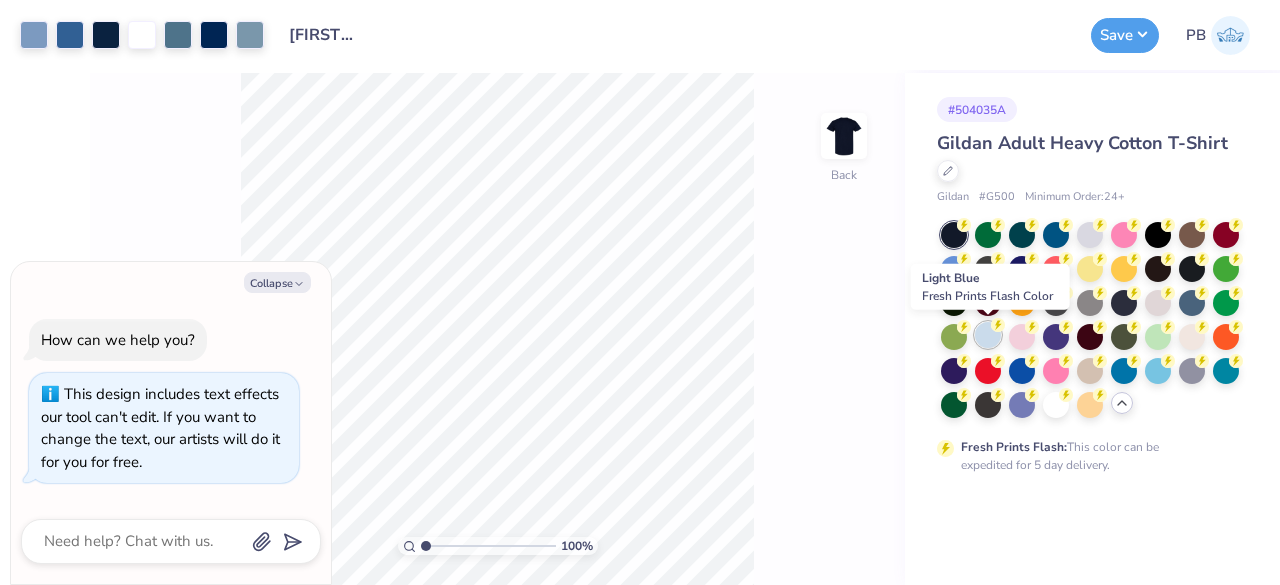 click 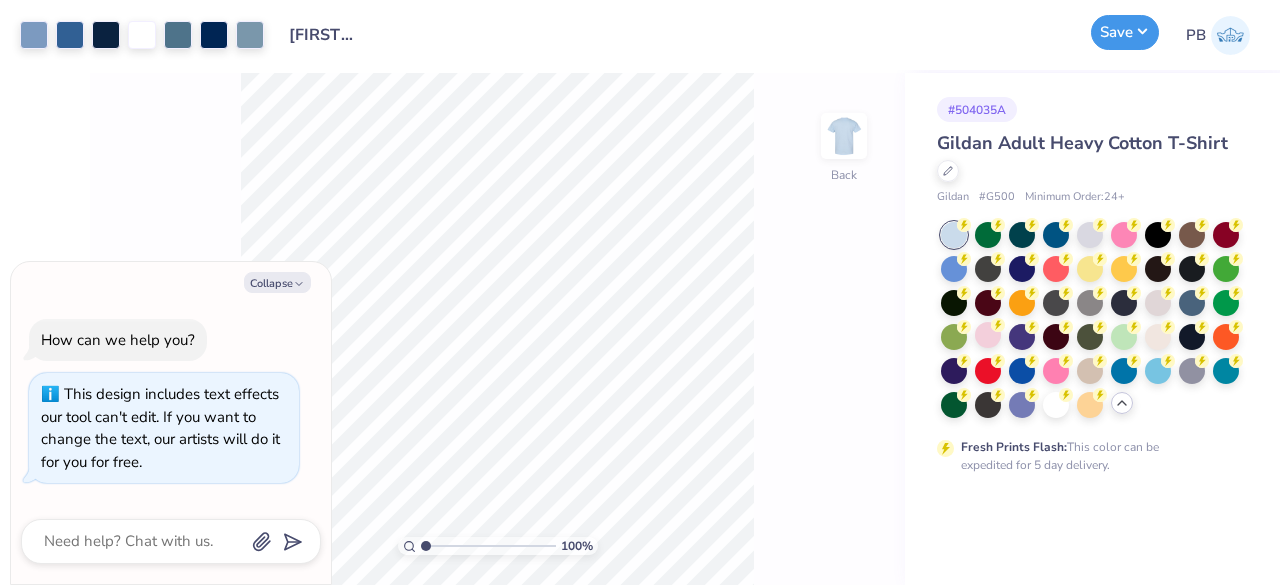 click on "Save" at bounding box center (1125, 32) 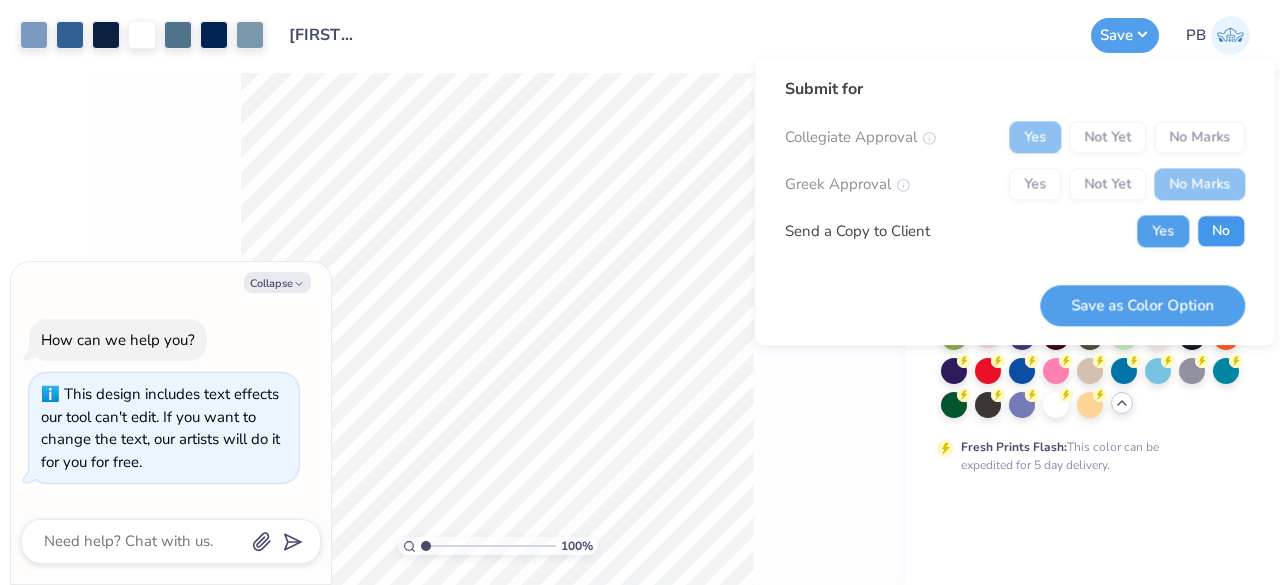 click on "No" at bounding box center [1221, 231] 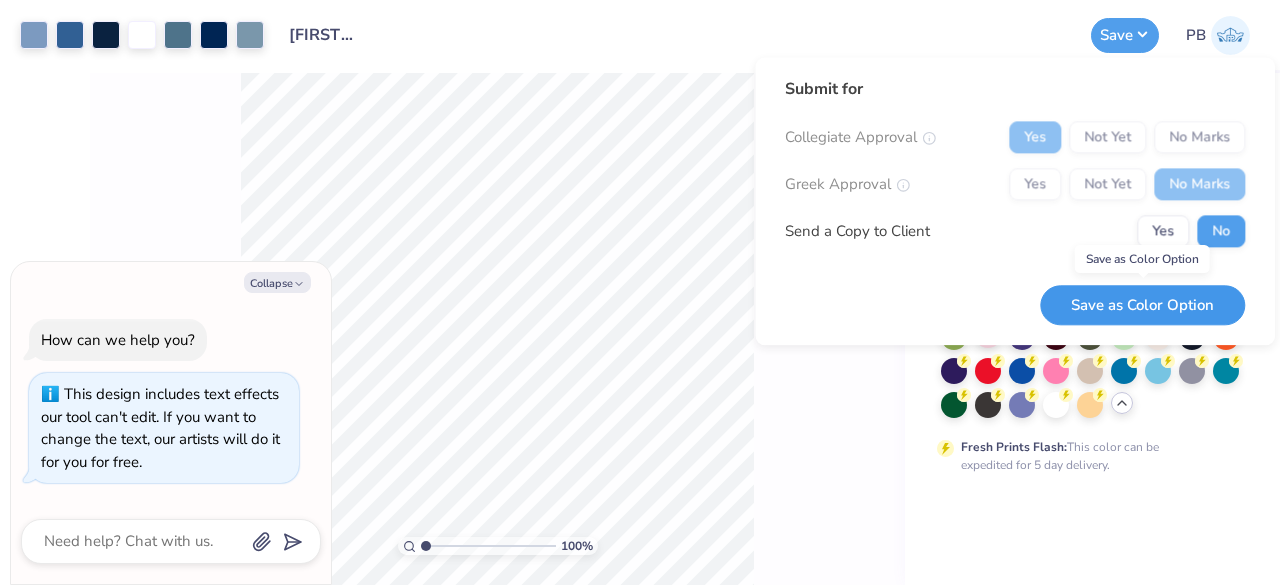 click on "Save as Color Option" at bounding box center (1142, 305) 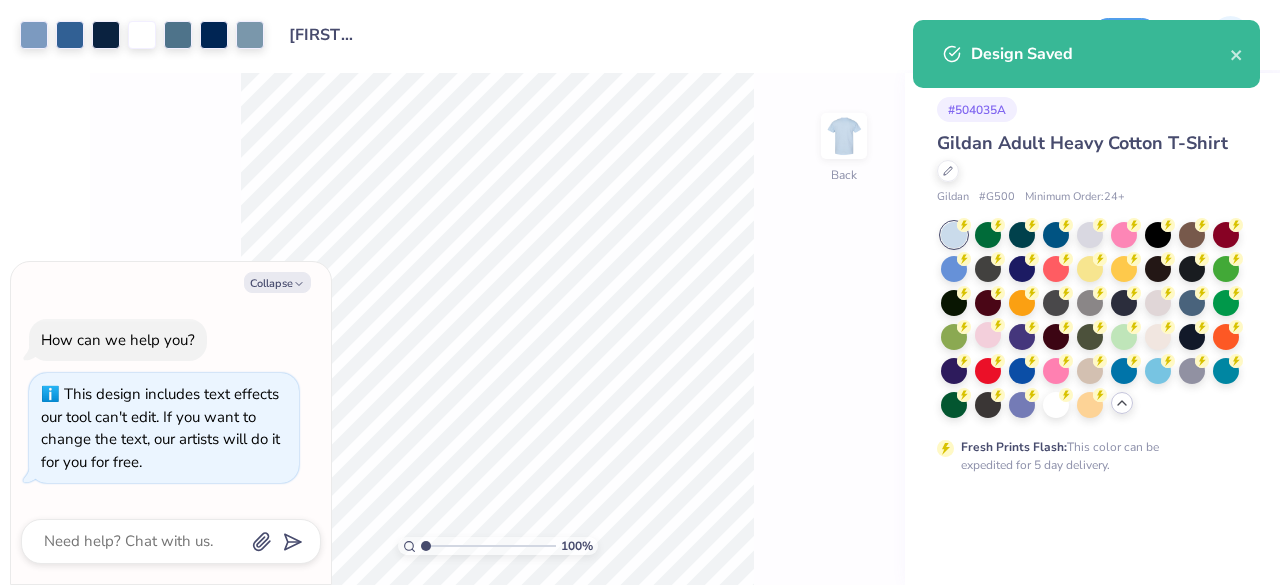 type on "x" 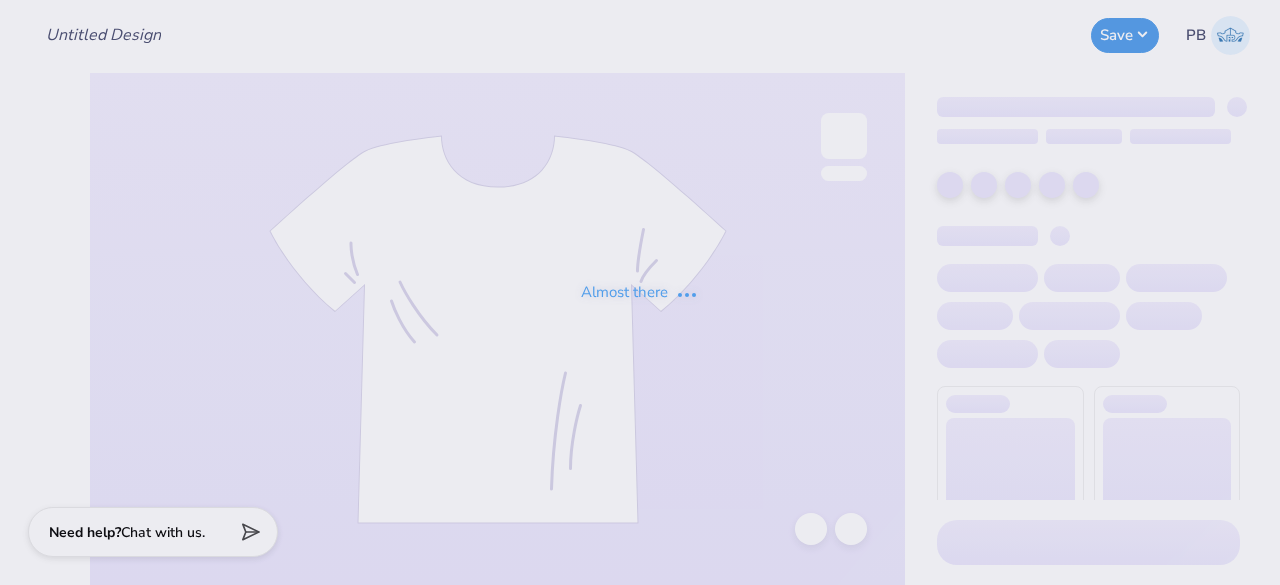 scroll, scrollTop: 0, scrollLeft: 0, axis: both 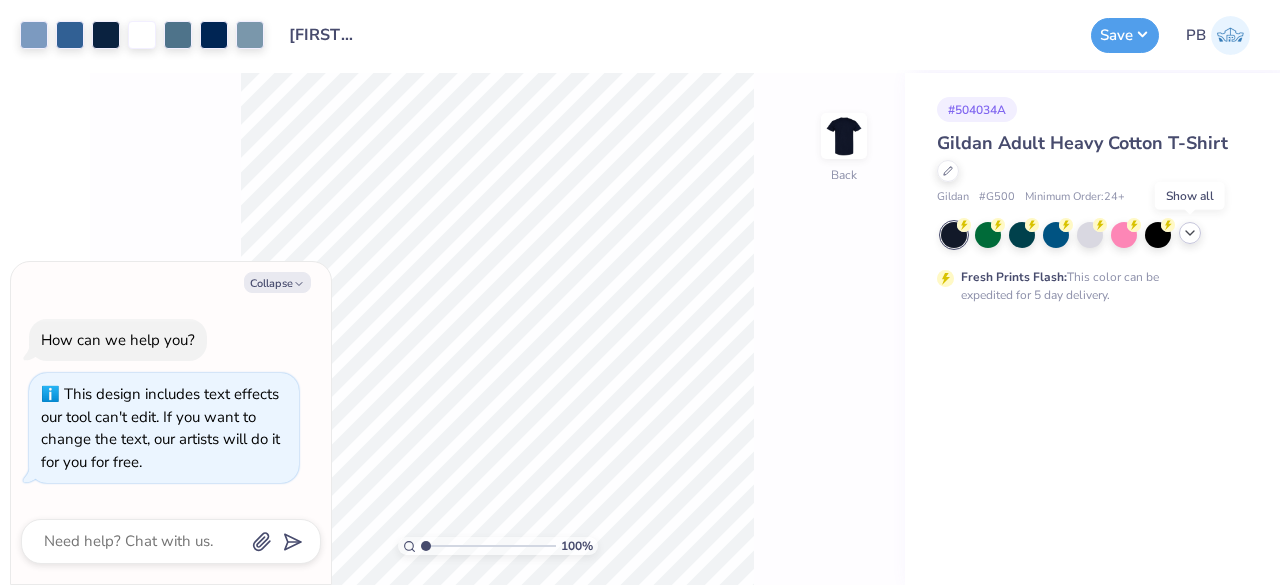 click 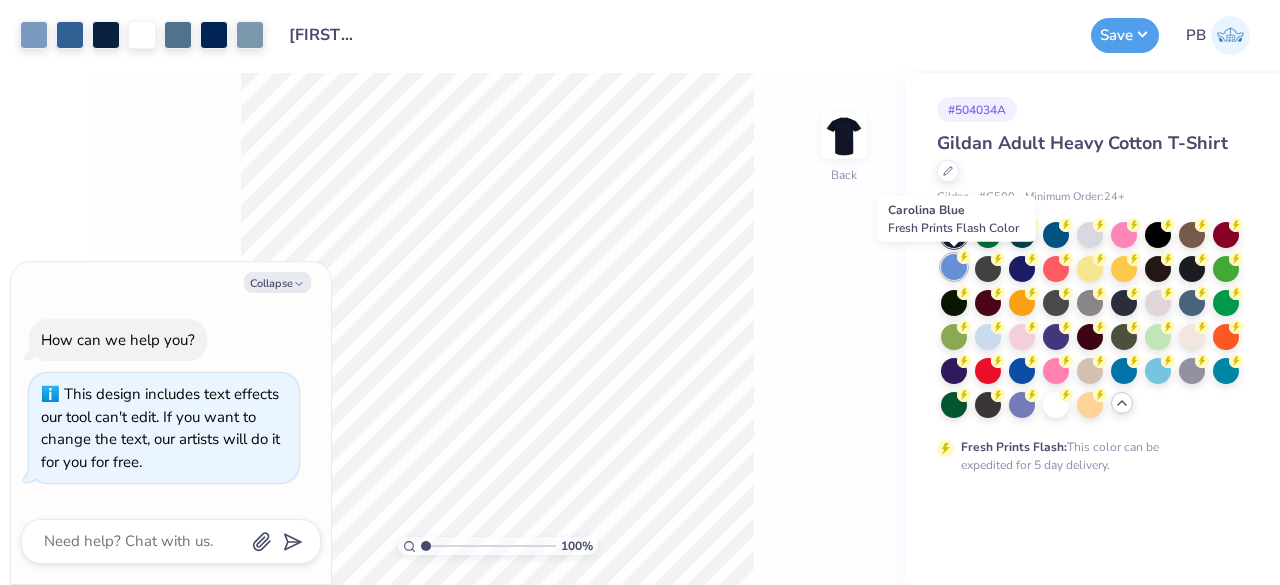 click at bounding box center (954, 267) 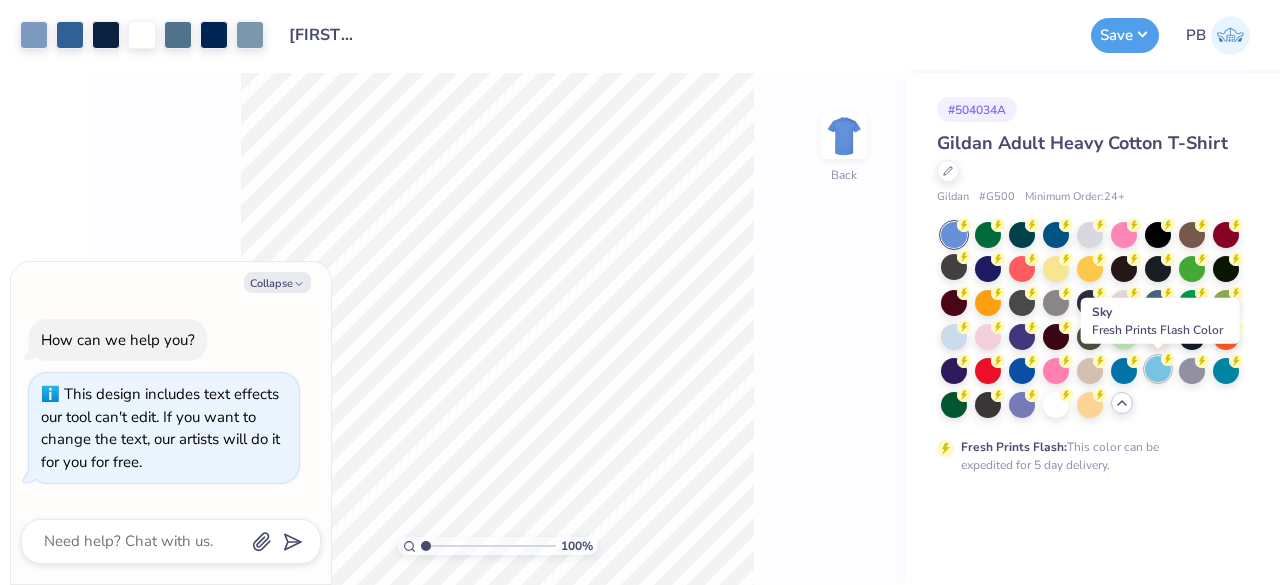 click at bounding box center (1158, 369) 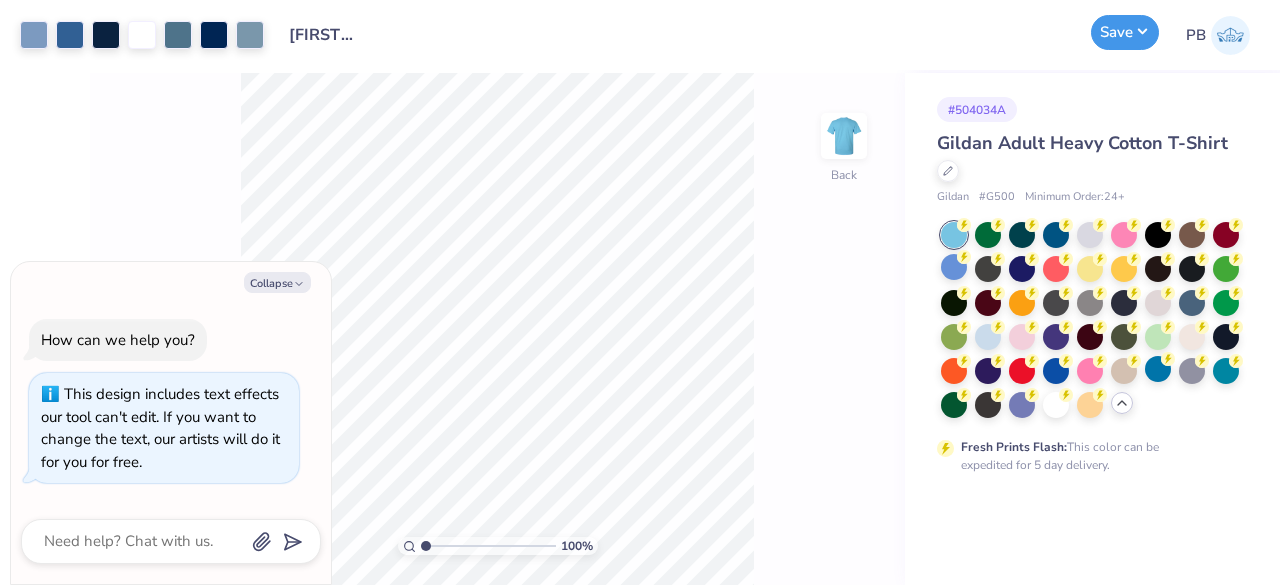 click on "Save" at bounding box center (1125, 32) 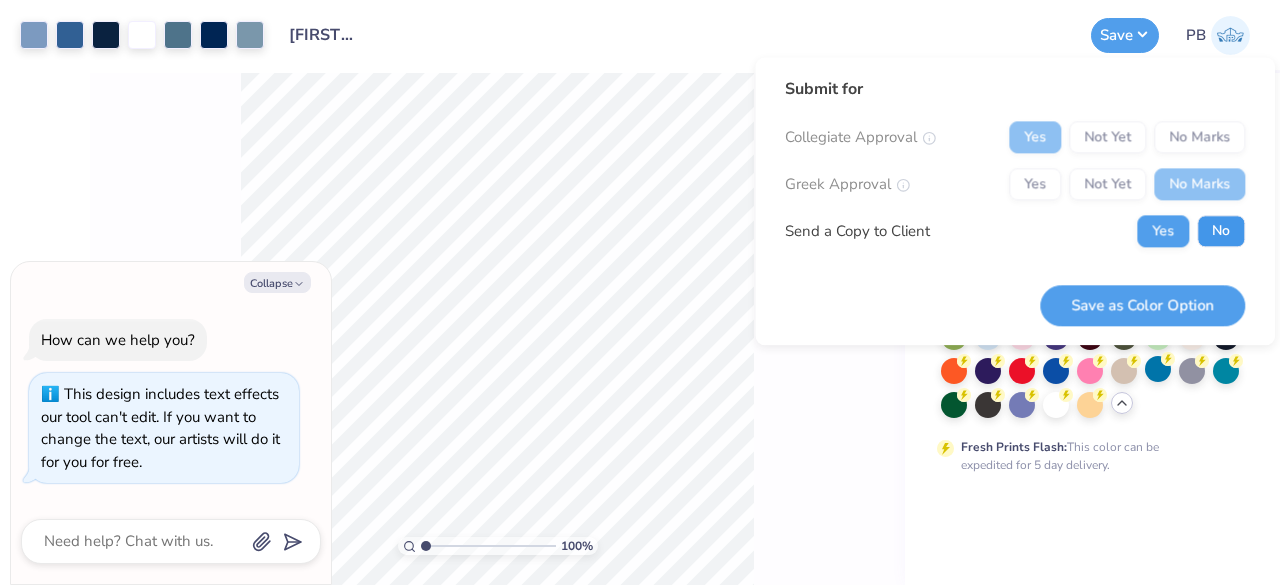 click on "No" at bounding box center (1221, 231) 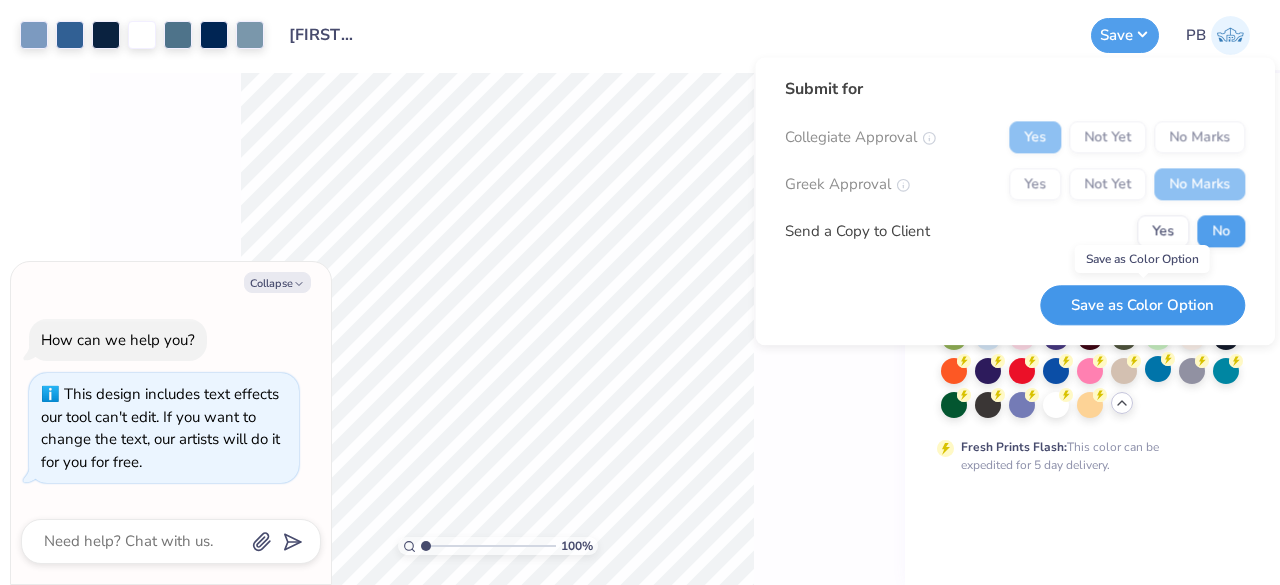 click on "Save as Color Option" at bounding box center (1142, 305) 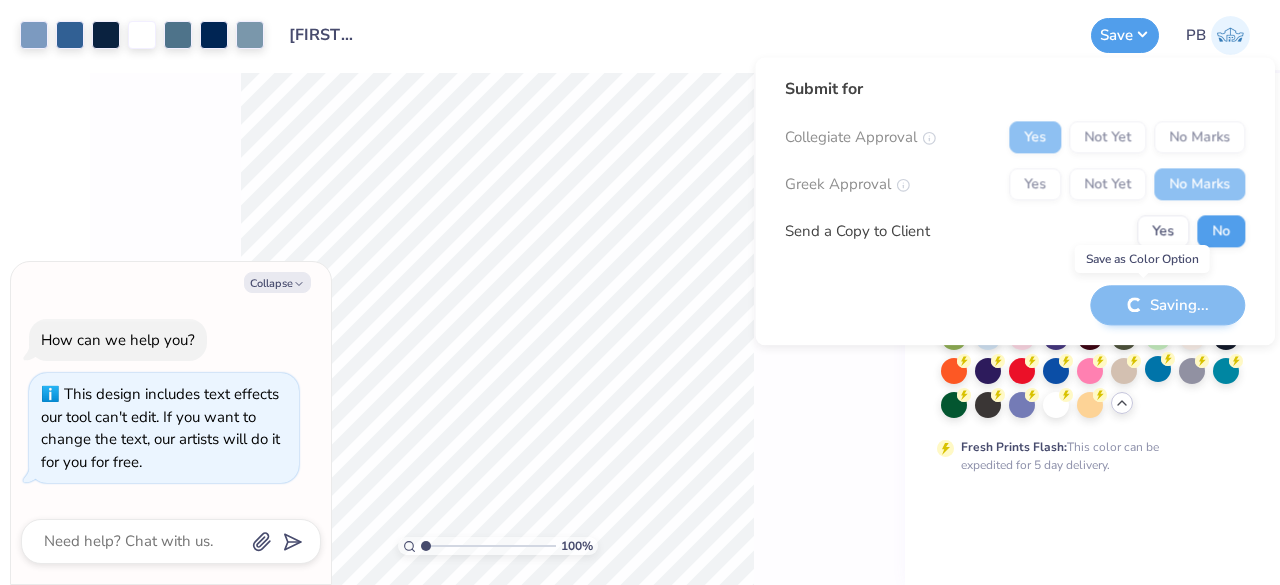 type on "x" 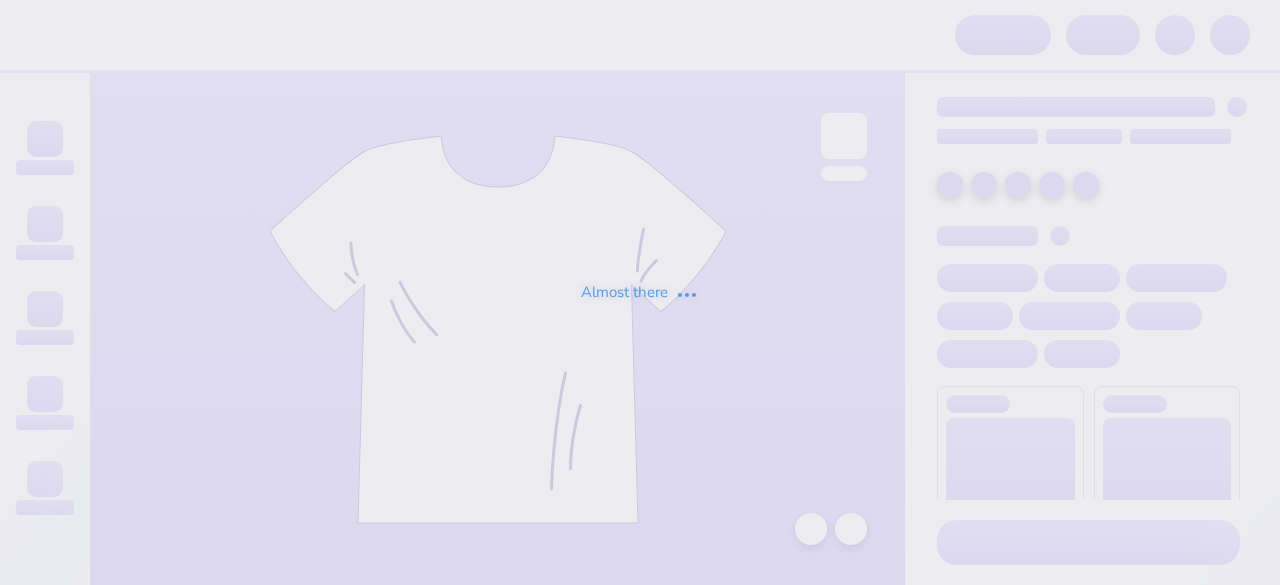 scroll, scrollTop: 0, scrollLeft: 0, axis: both 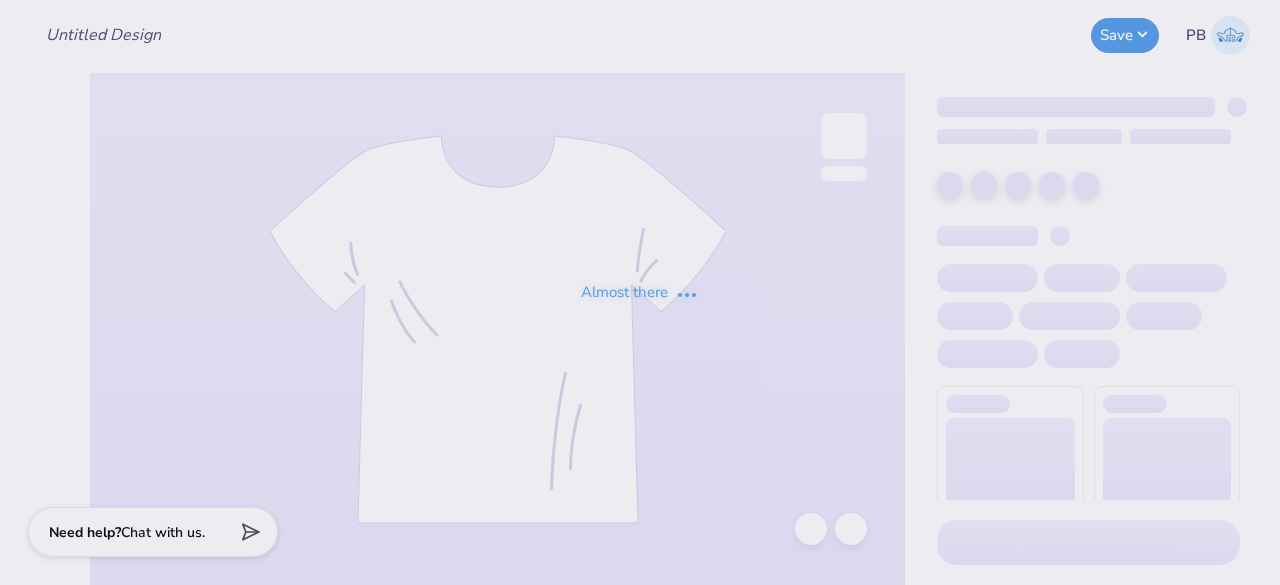 type on "[FIRST] [LAST] : Saint Joseph's University" 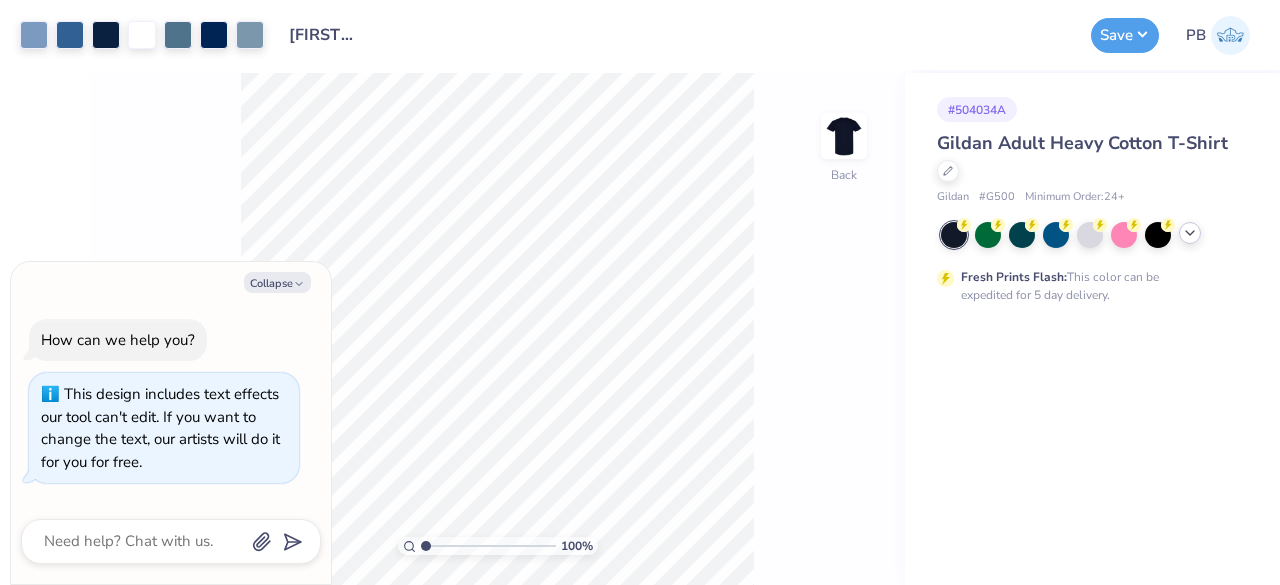 click at bounding box center (1090, 235) 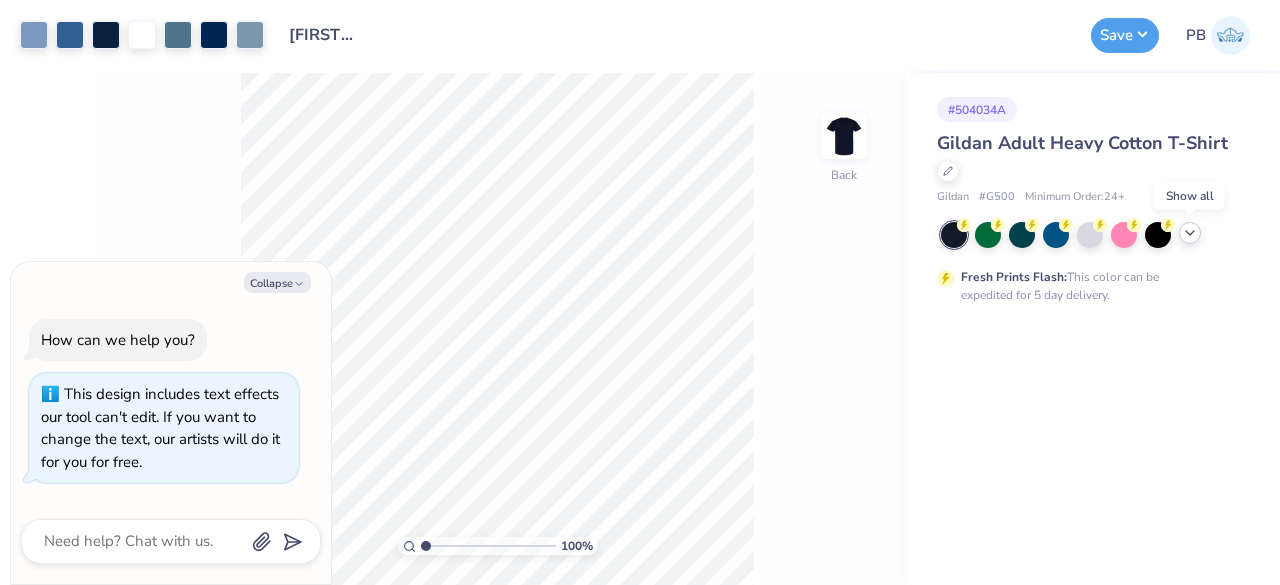 click 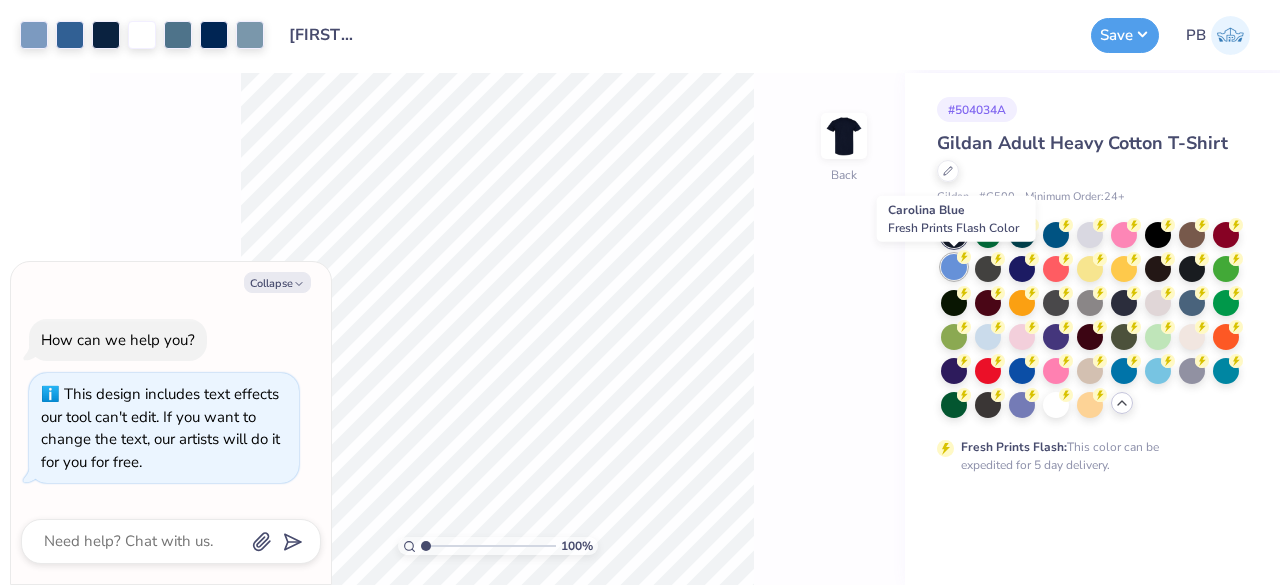 click at bounding box center (954, 267) 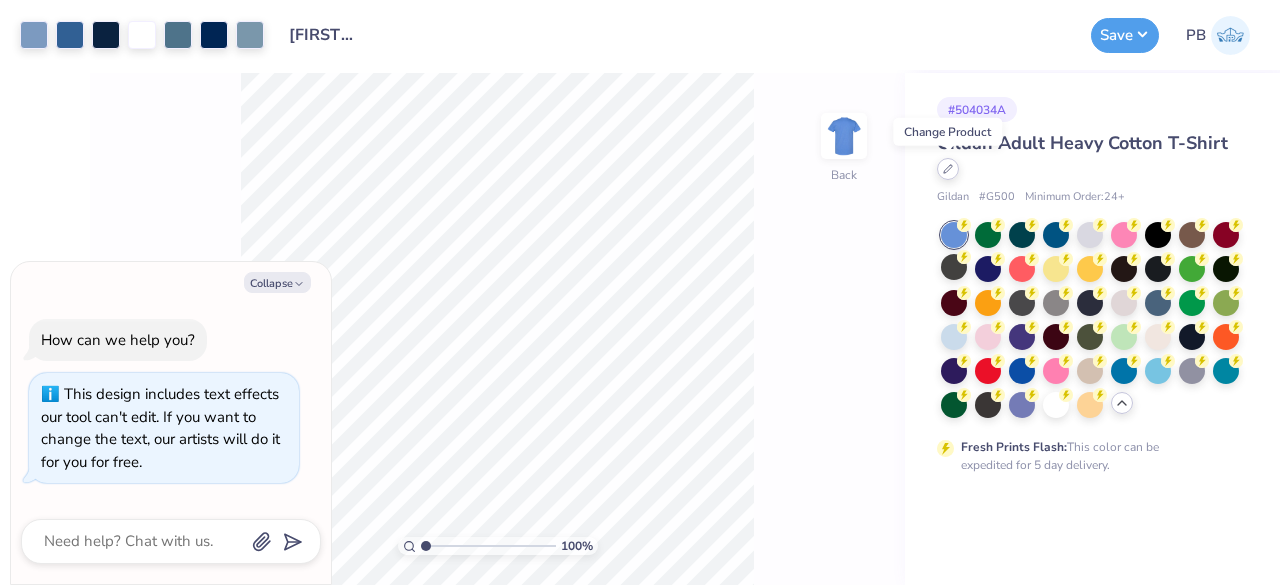 click 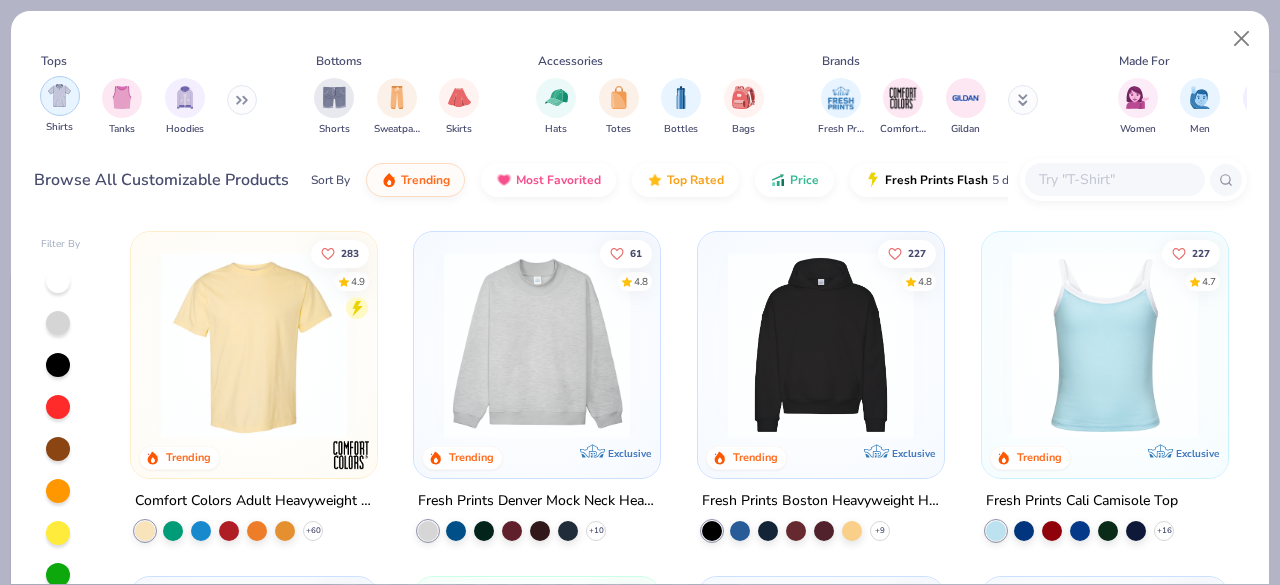click at bounding box center (59, 95) 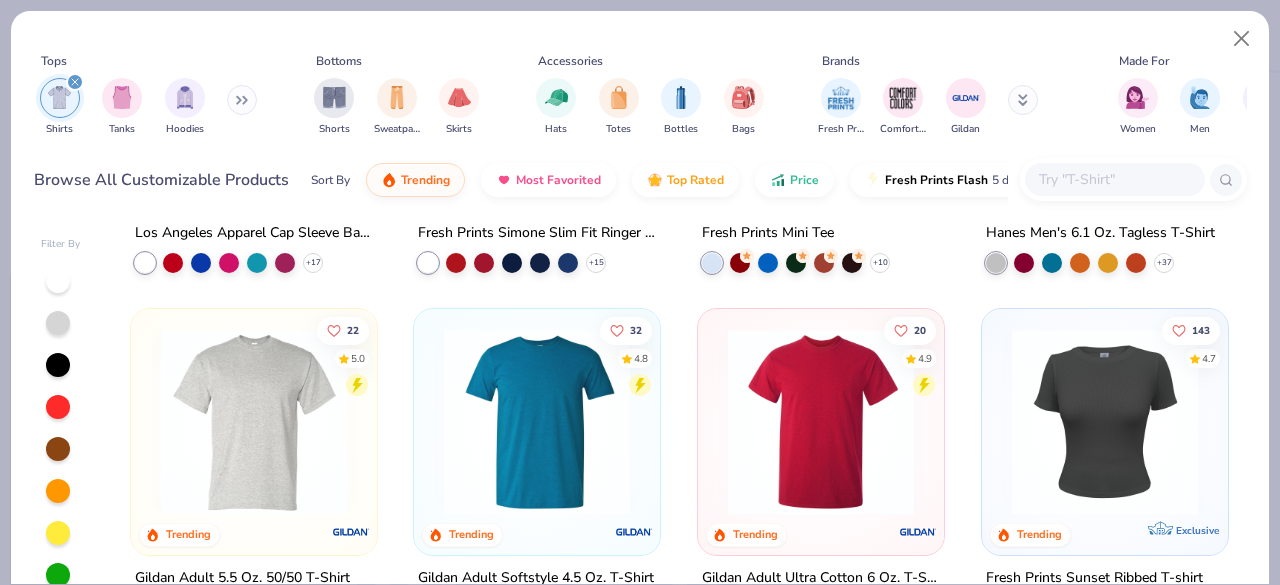 scroll, scrollTop: 727, scrollLeft: 0, axis: vertical 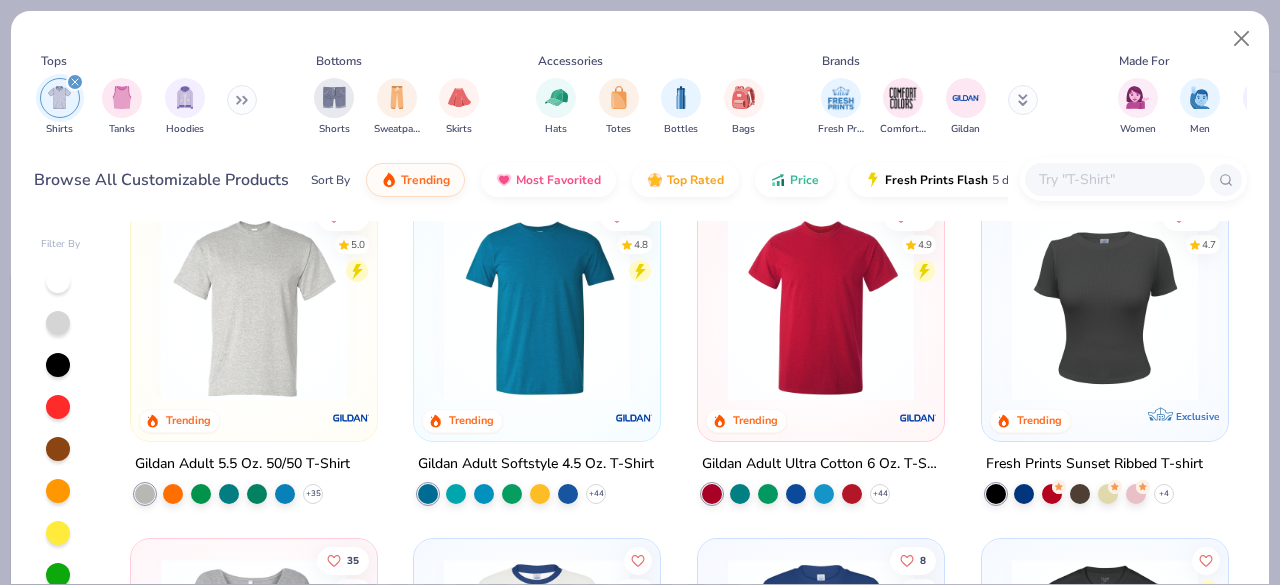 click at bounding box center [821, 307] 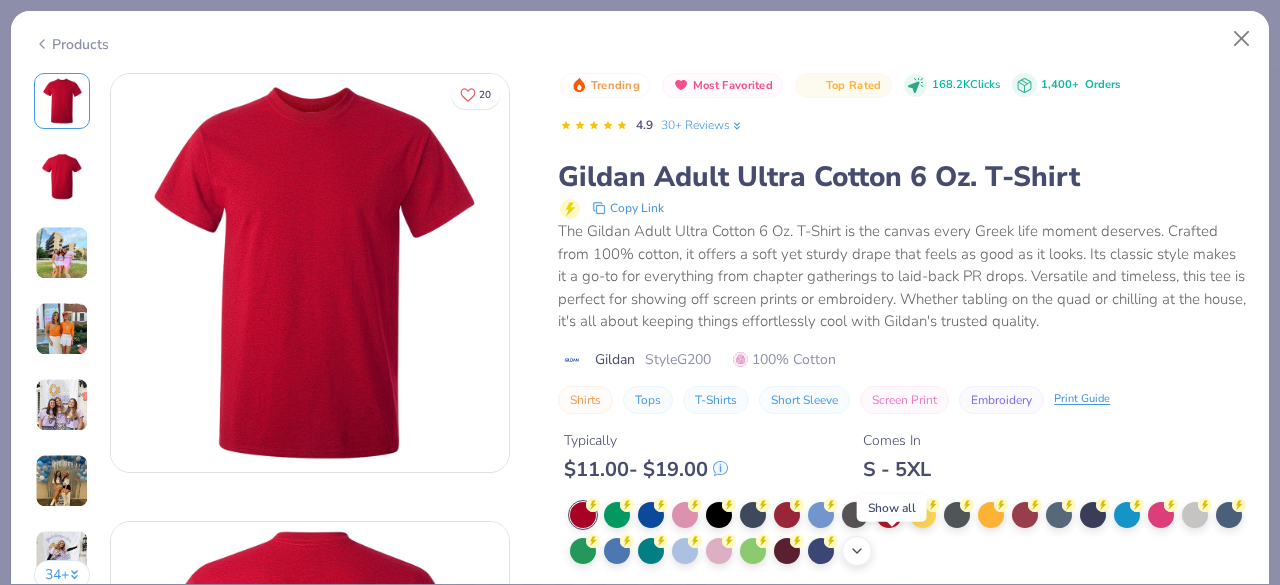 click 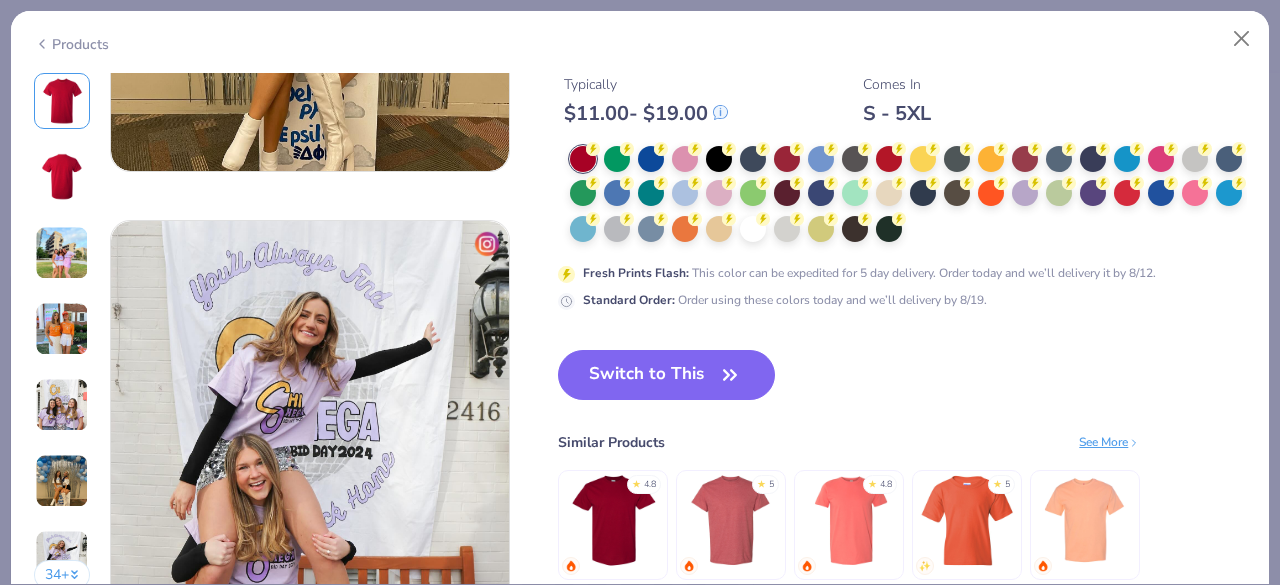 scroll, scrollTop: 2540, scrollLeft: 0, axis: vertical 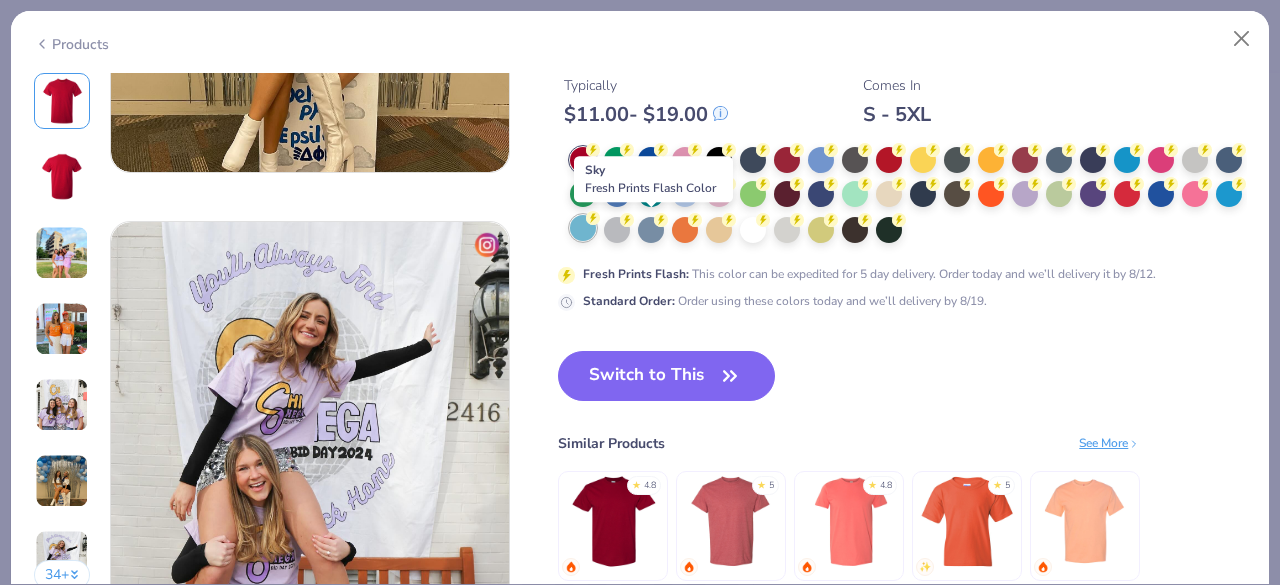 click at bounding box center (583, 228) 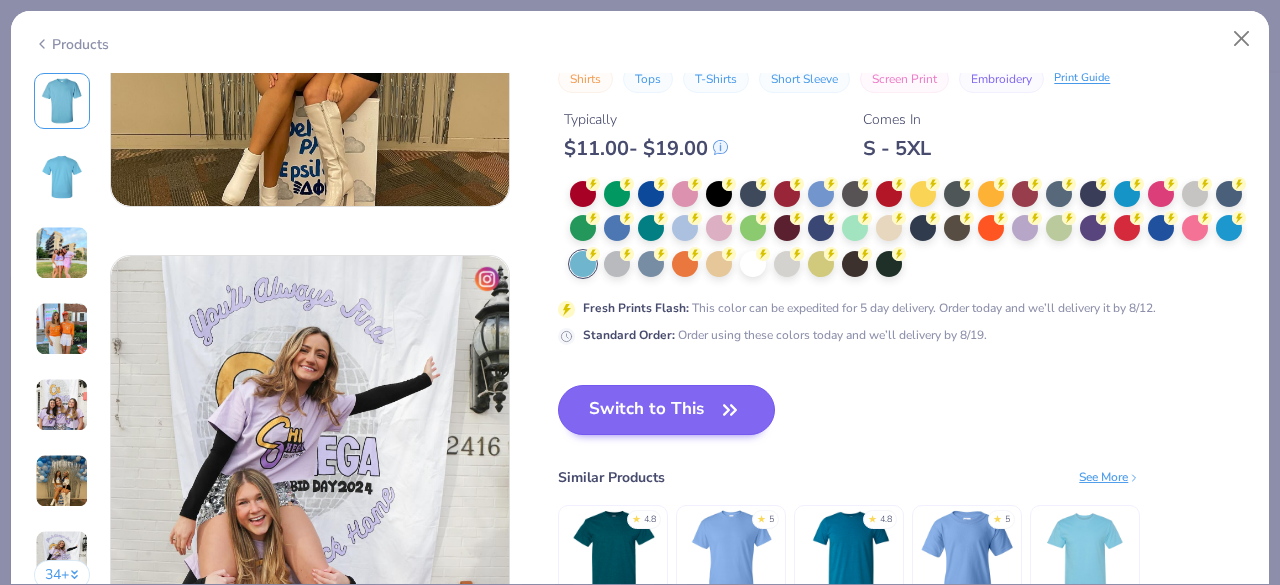 scroll, scrollTop: 2496, scrollLeft: 0, axis: vertical 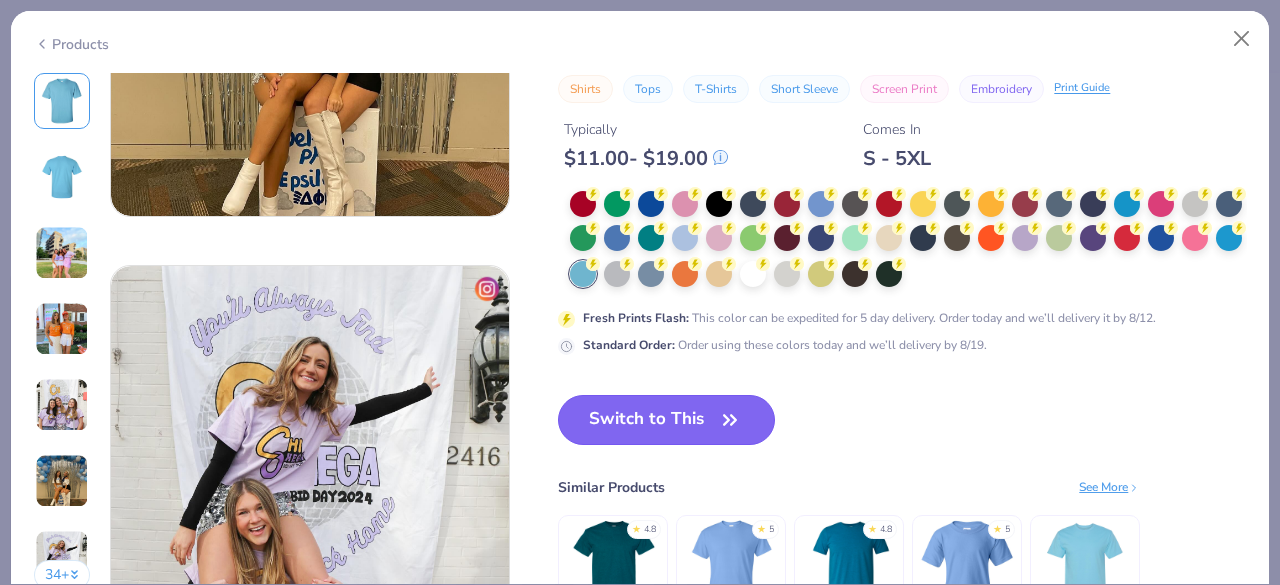 click on "Switch to This" at bounding box center (666, 420) 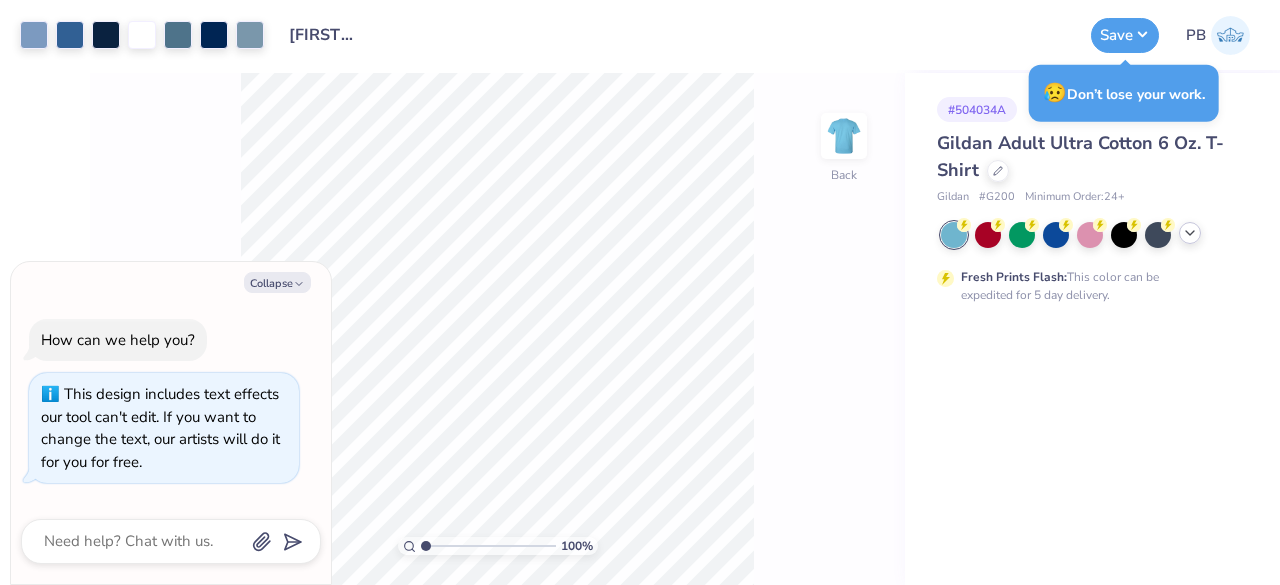 type on "x" 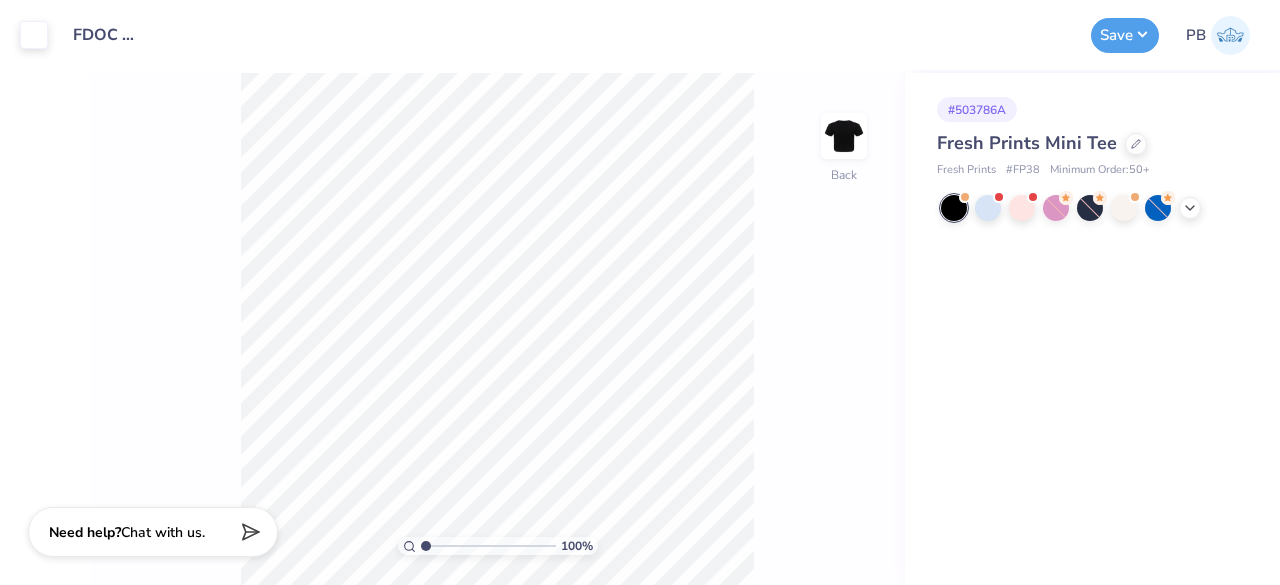 scroll, scrollTop: 0, scrollLeft: 0, axis: both 